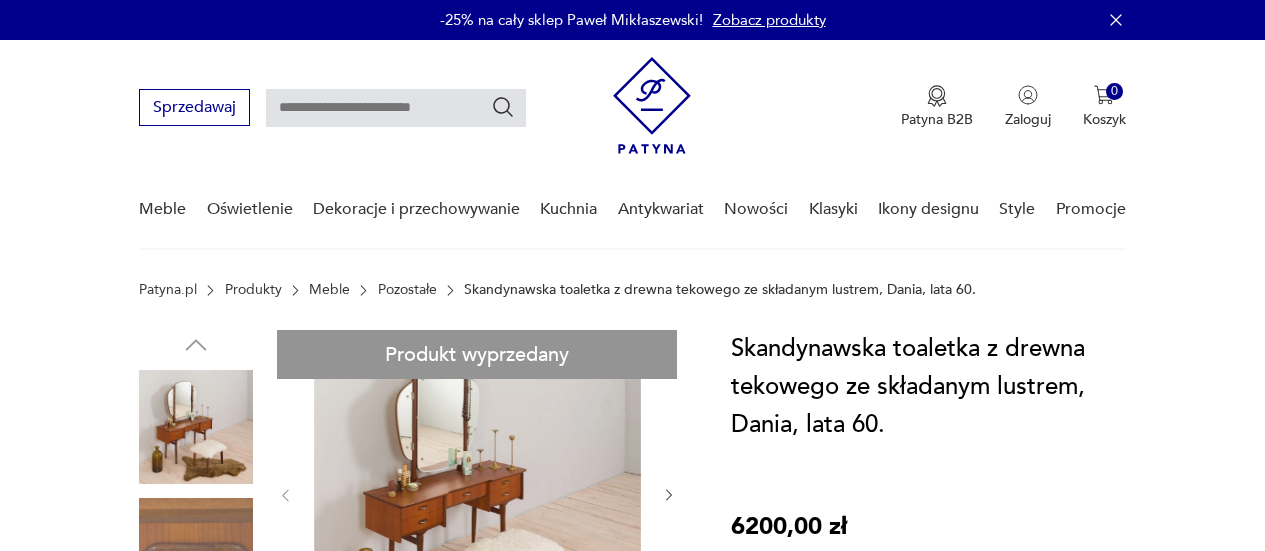 scroll, scrollTop: 0, scrollLeft: 0, axis: both 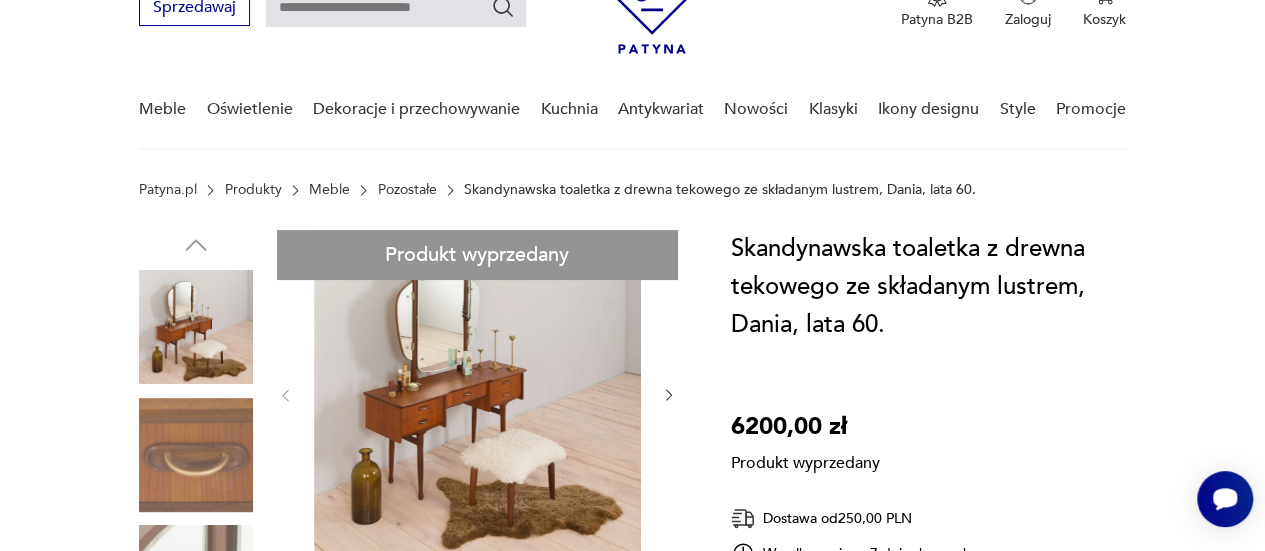 click on "Pozostałe" at bounding box center (407, 190) 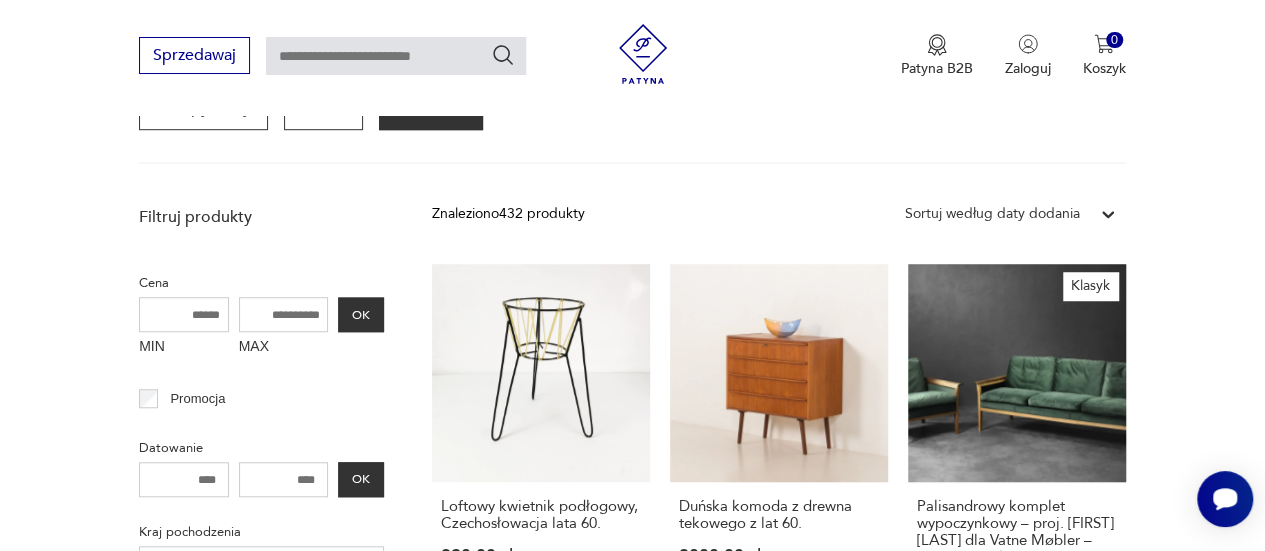 scroll, scrollTop: 530, scrollLeft: 0, axis: vertical 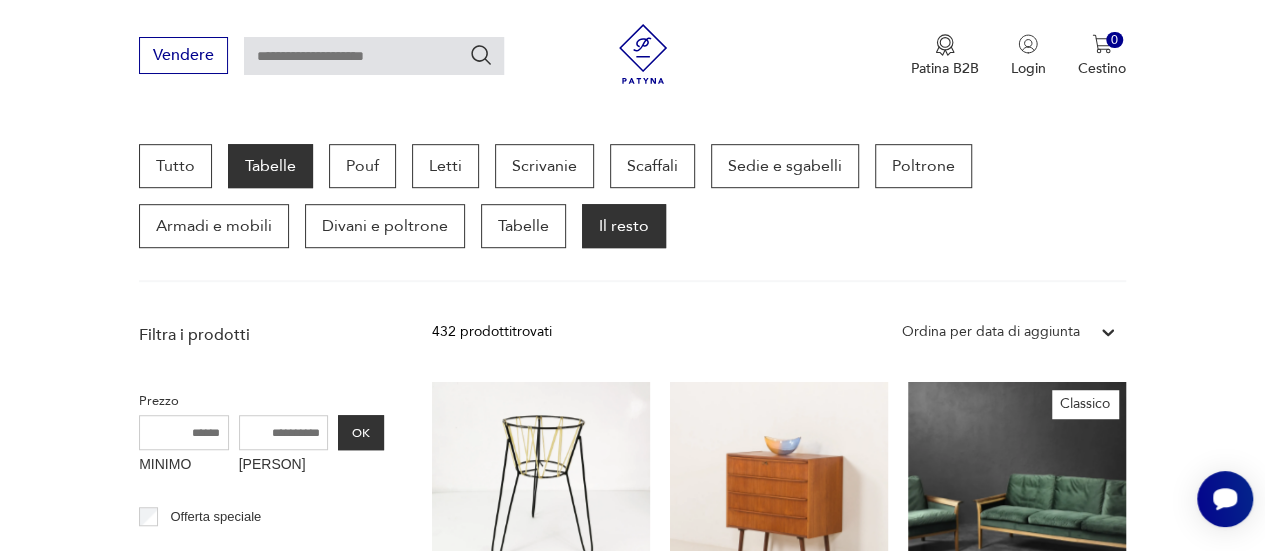 click on "Tabelle" at bounding box center (270, 166) 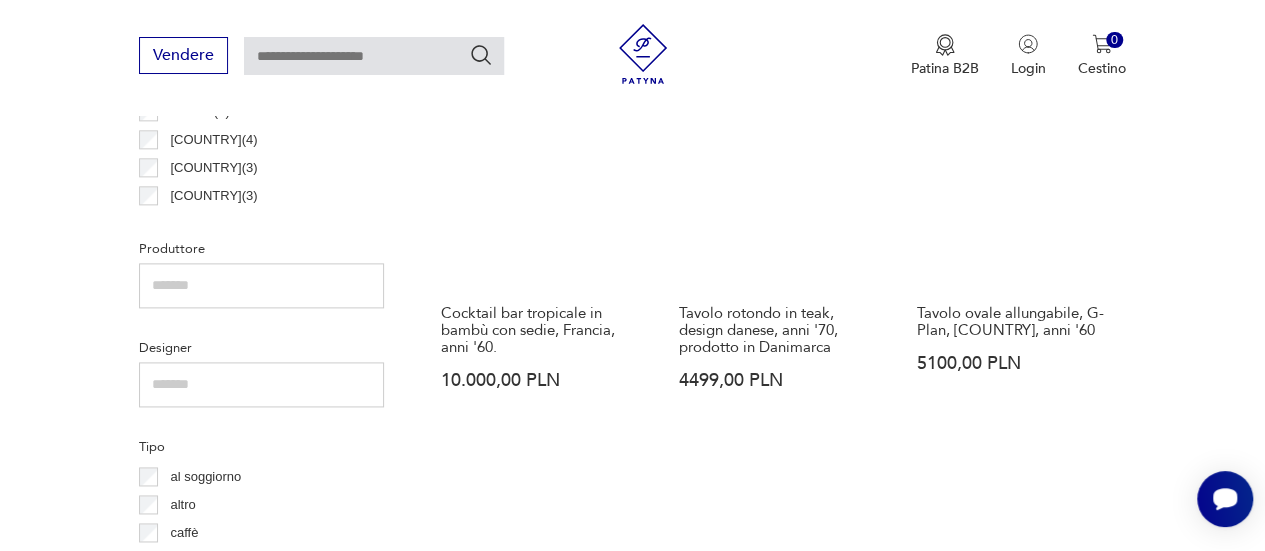 scroll, scrollTop: 1242, scrollLeft: 0, axis: vertical 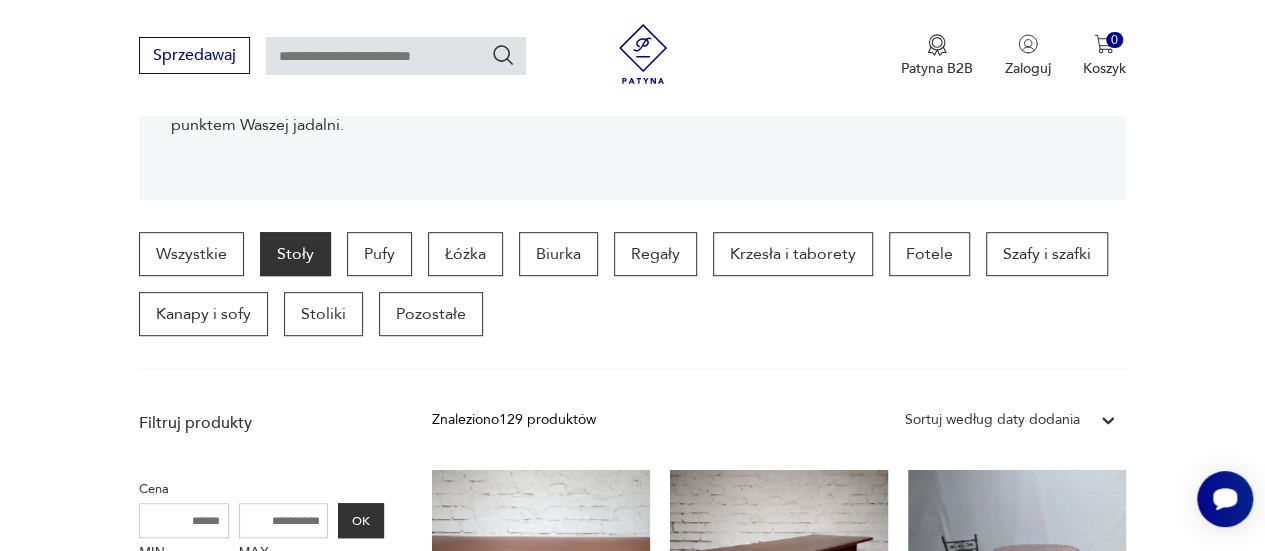 click at bounding box center [396, 56] 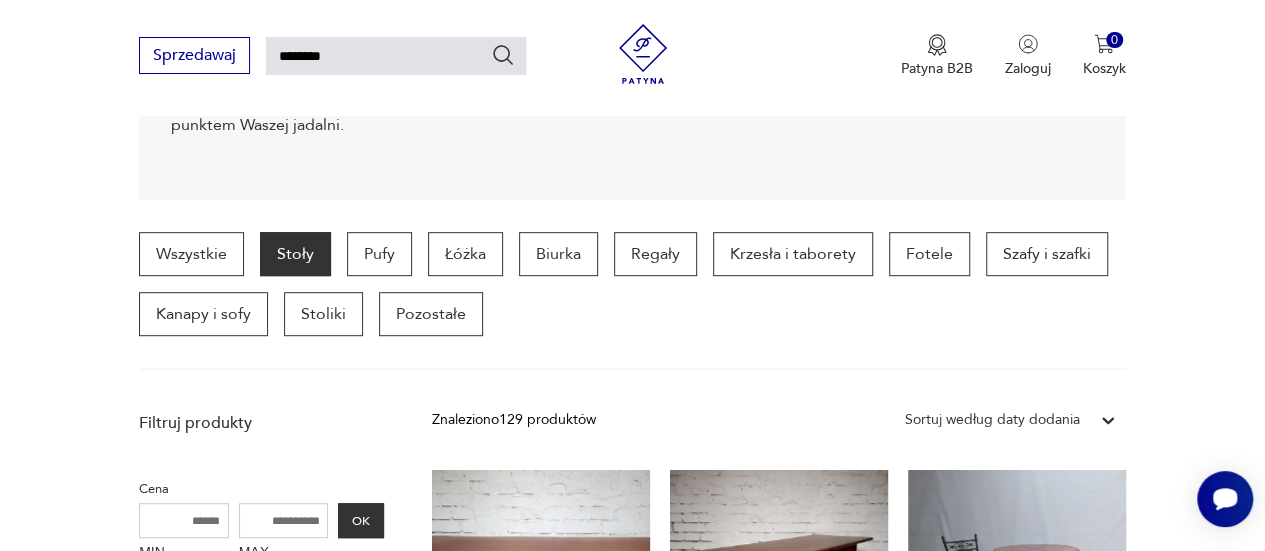 type on "********" 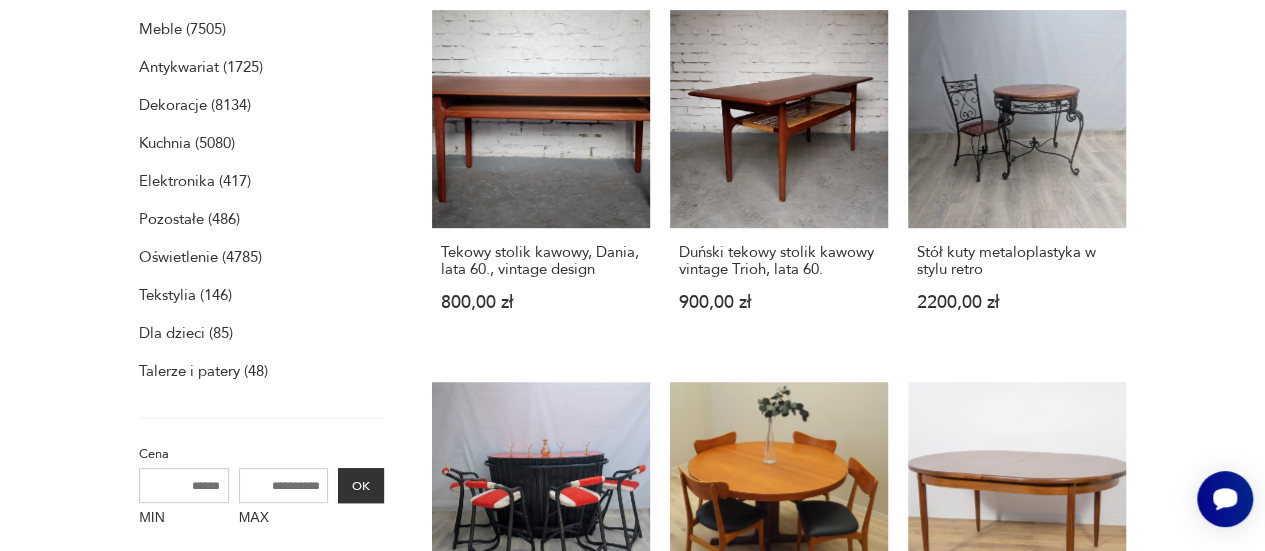 scroll, scrollTop: 0, scrollLeft: 0, axis: both 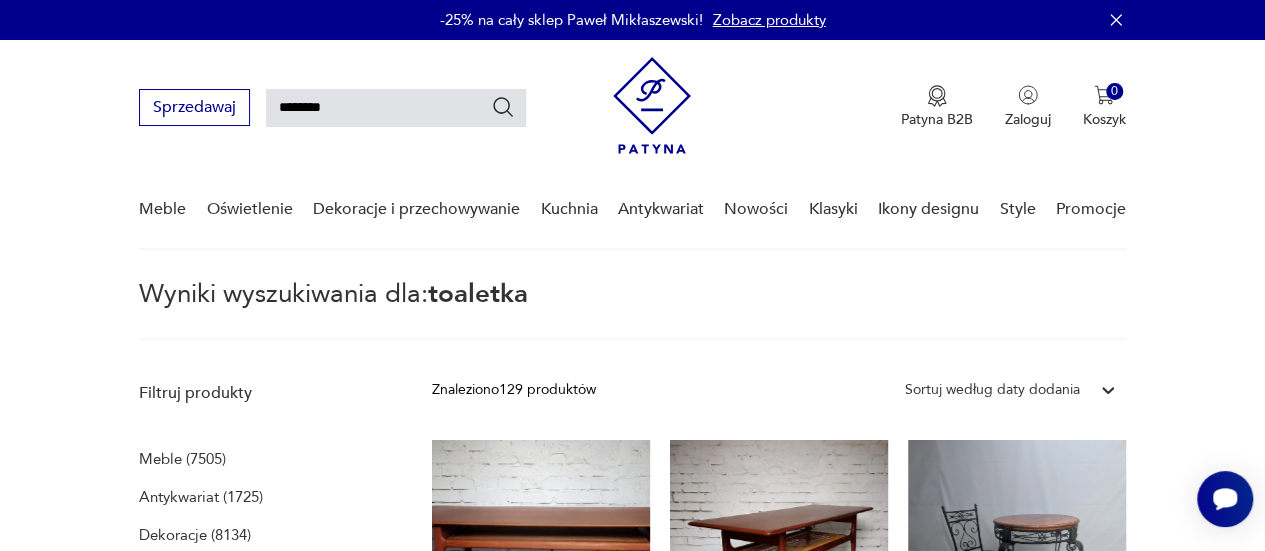 type 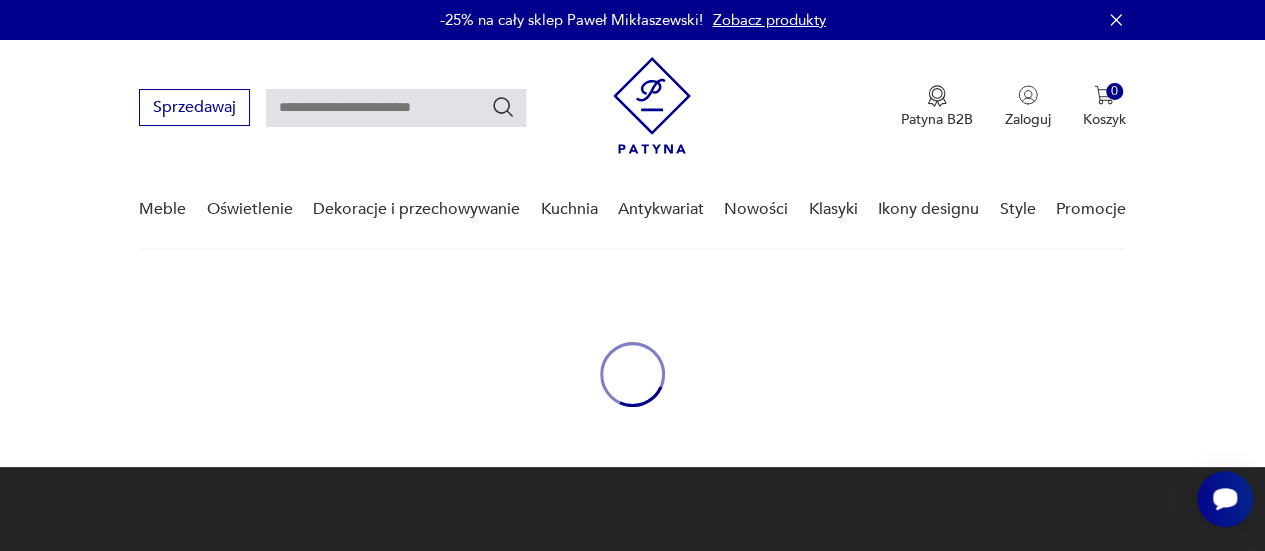 type on "********" 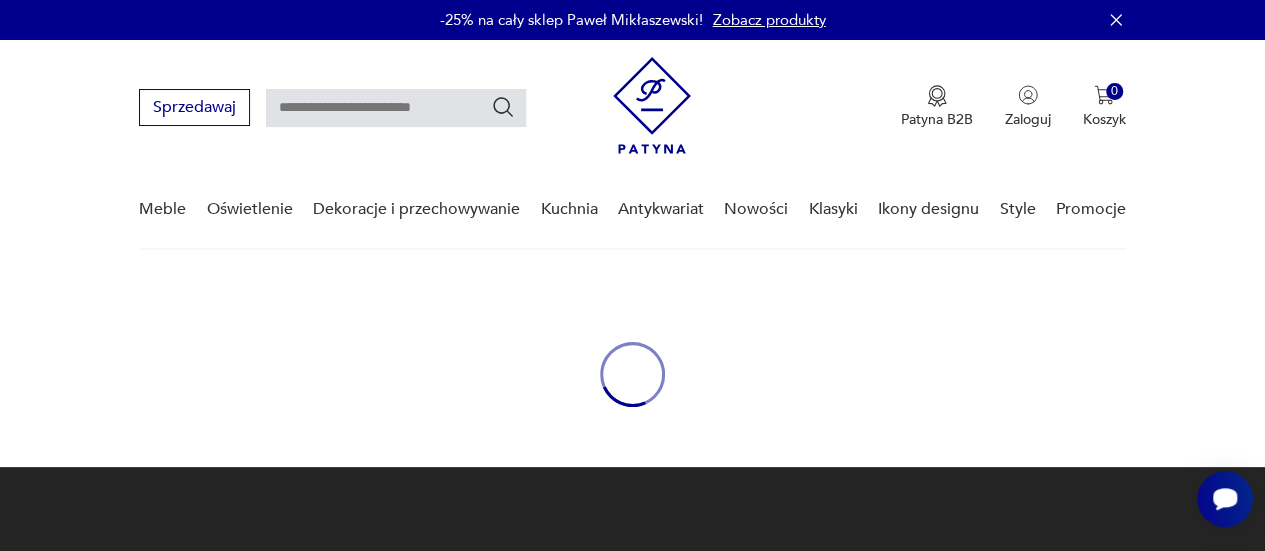 type on "********" 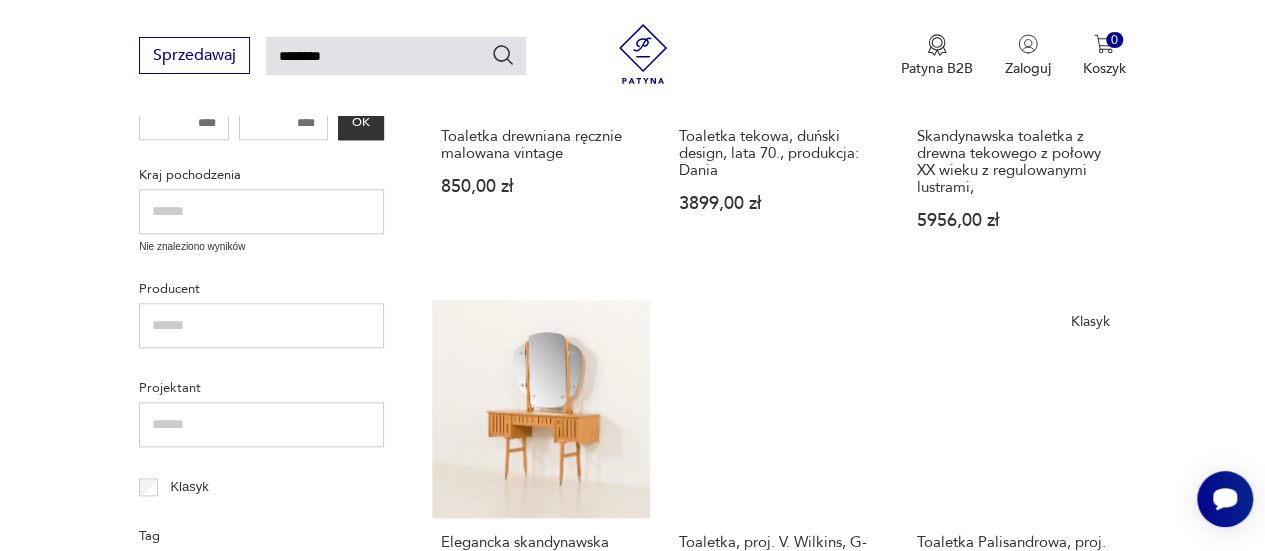 scroll, scrollTop: 658, scrollLeft: 0, axis: vertical 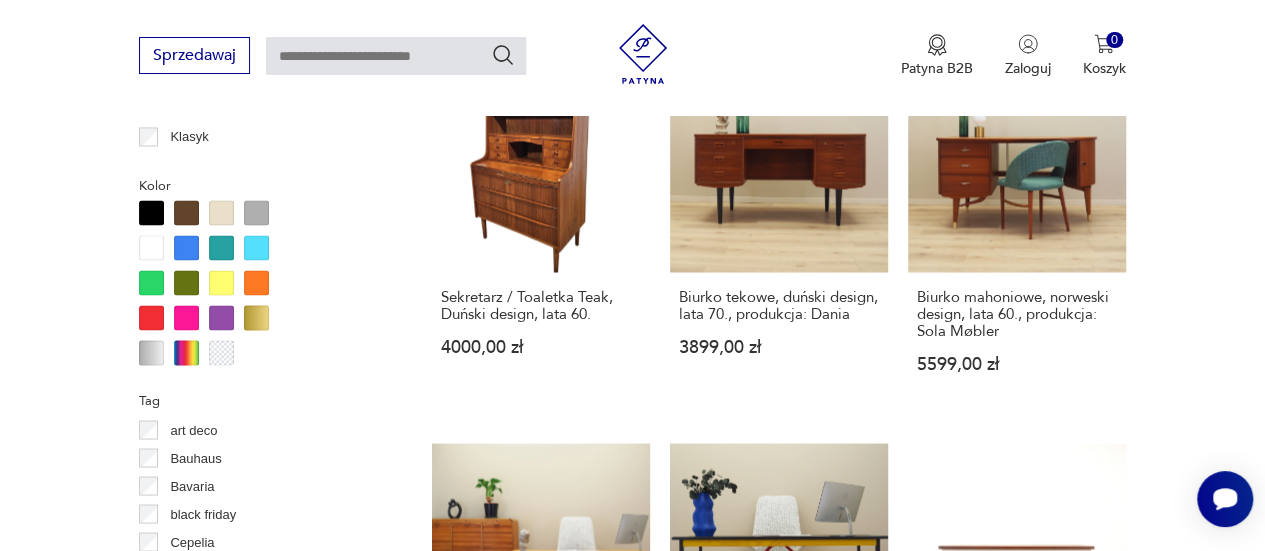 click at bounding box center [186, 212] 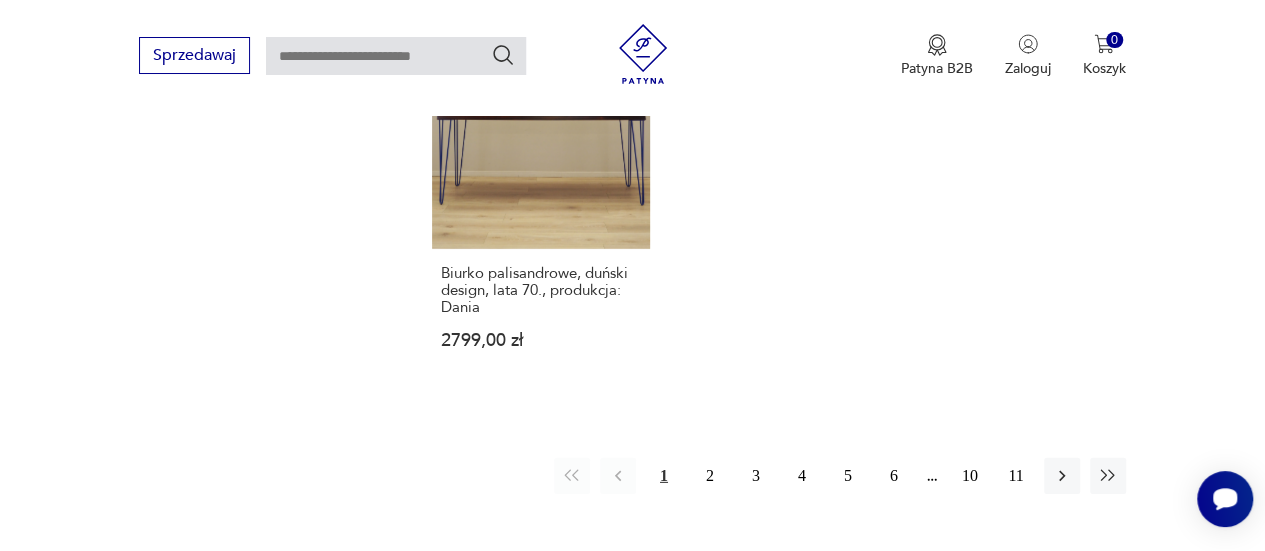 scroll, scrollTop: 2830, scrollLeft: 0, axis: vertical 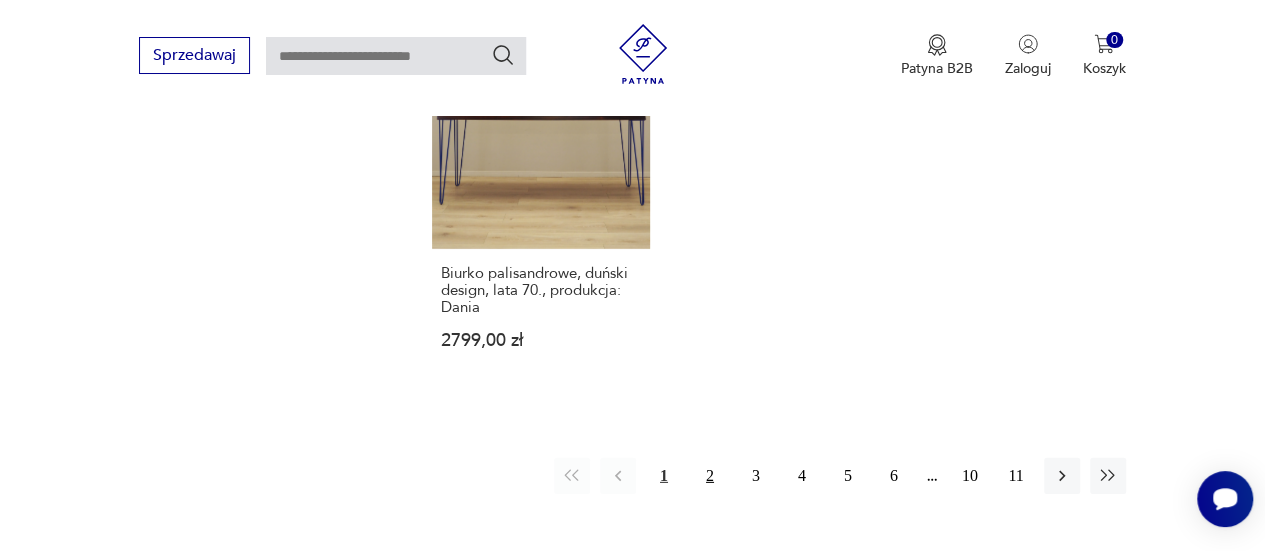 click on "2" at bounding box center [710, 476] 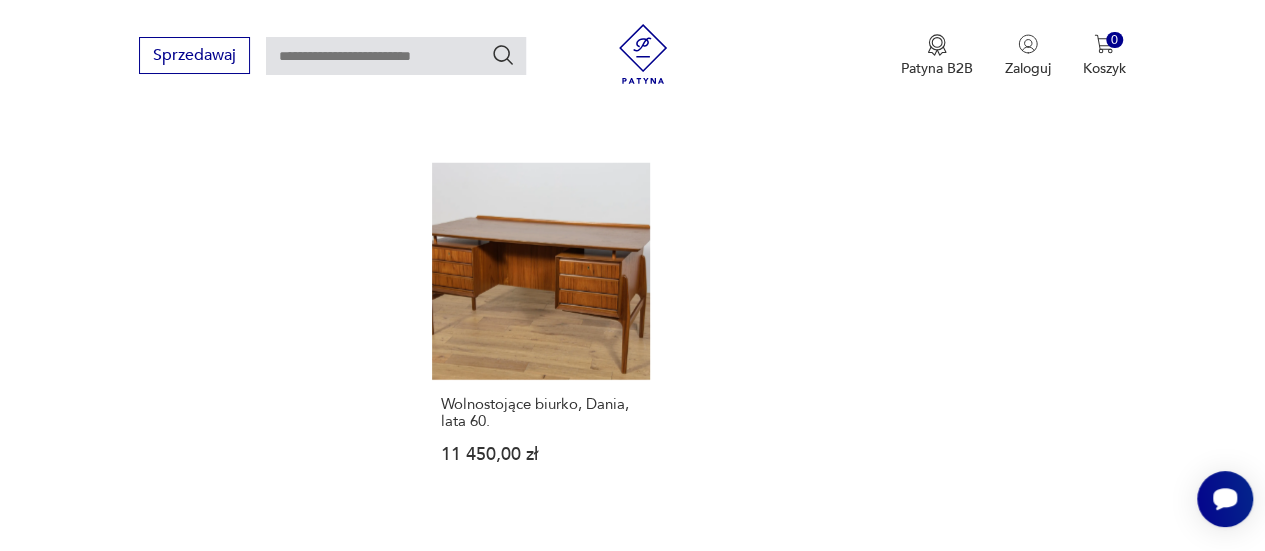 scroll, scrollTop: 2830, scrollLeft: 0, axis: vertical 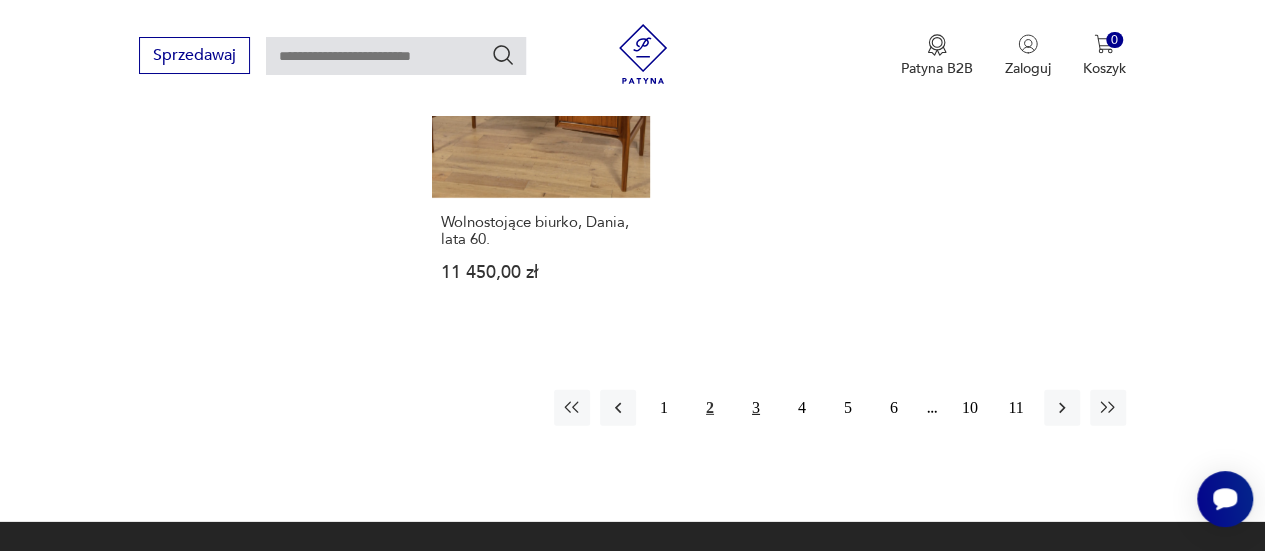 click on "3" at bounding box center (756, 408) 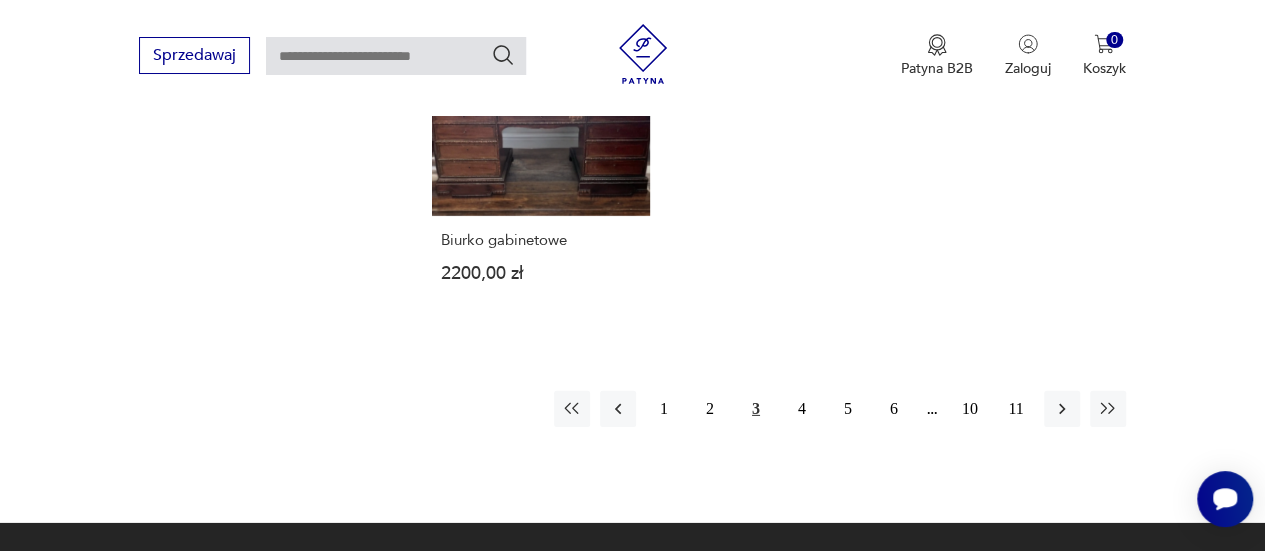 scroll, scrollTop: 2930, scrollLeft: 0, axis: vertical 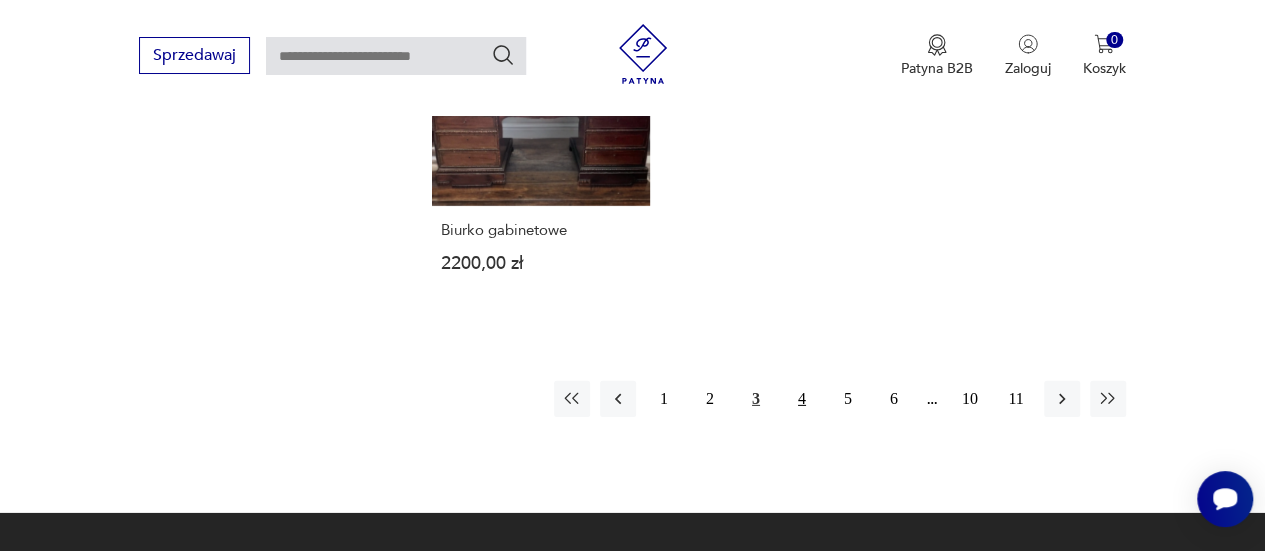 click on "4" at bounding box center [802, 399] 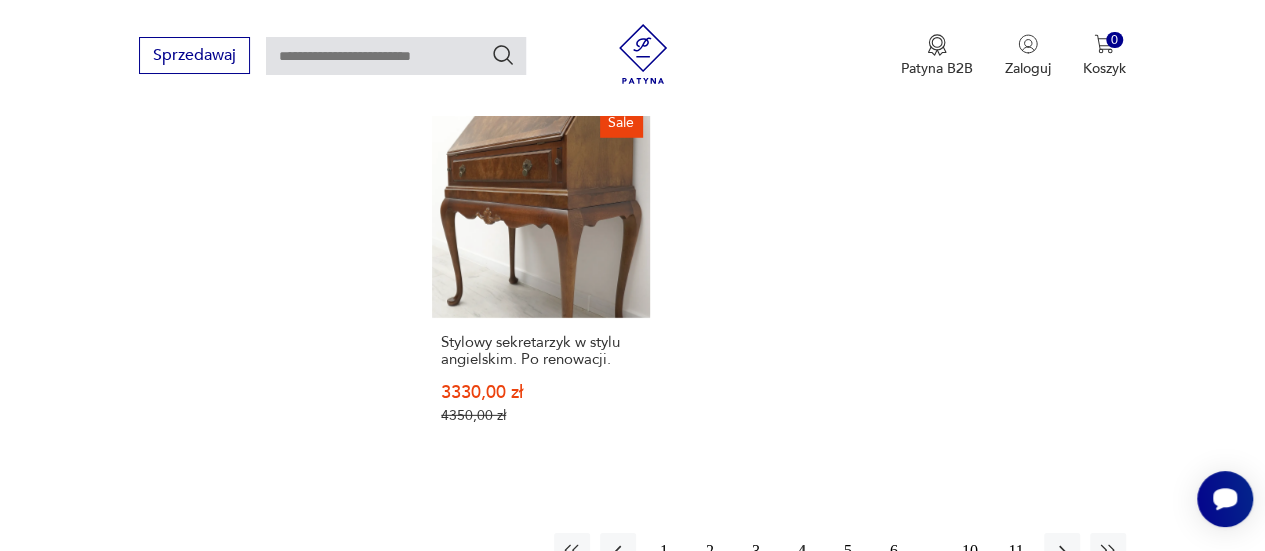scroll, scrollTop: 3030, scrollLeft: 0, axis: vertical 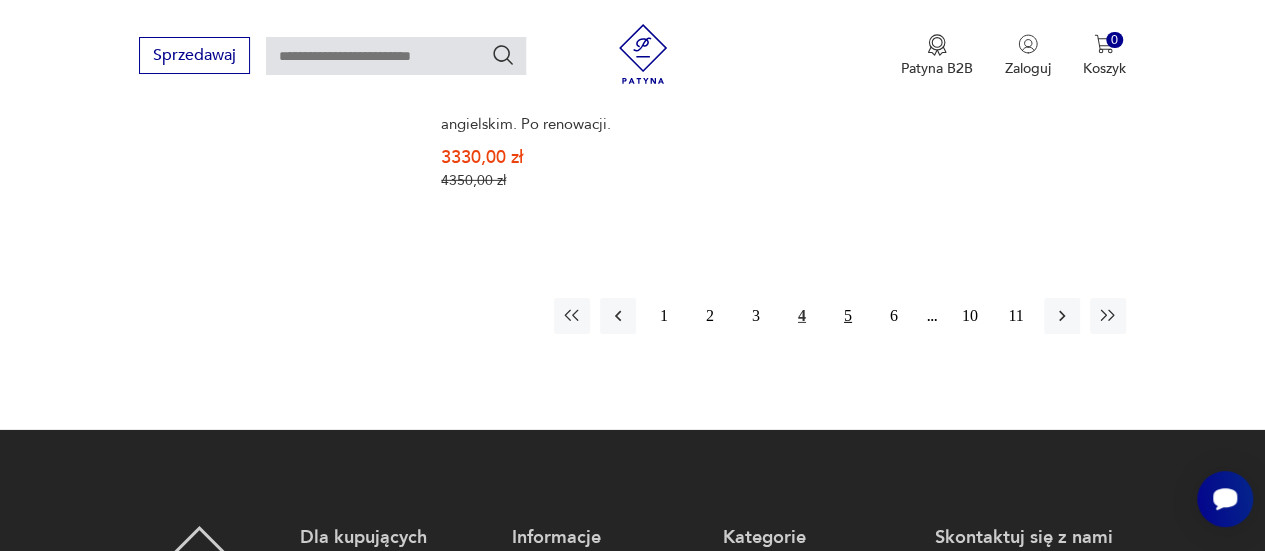 click on "5" at bounding box center (848, 316) 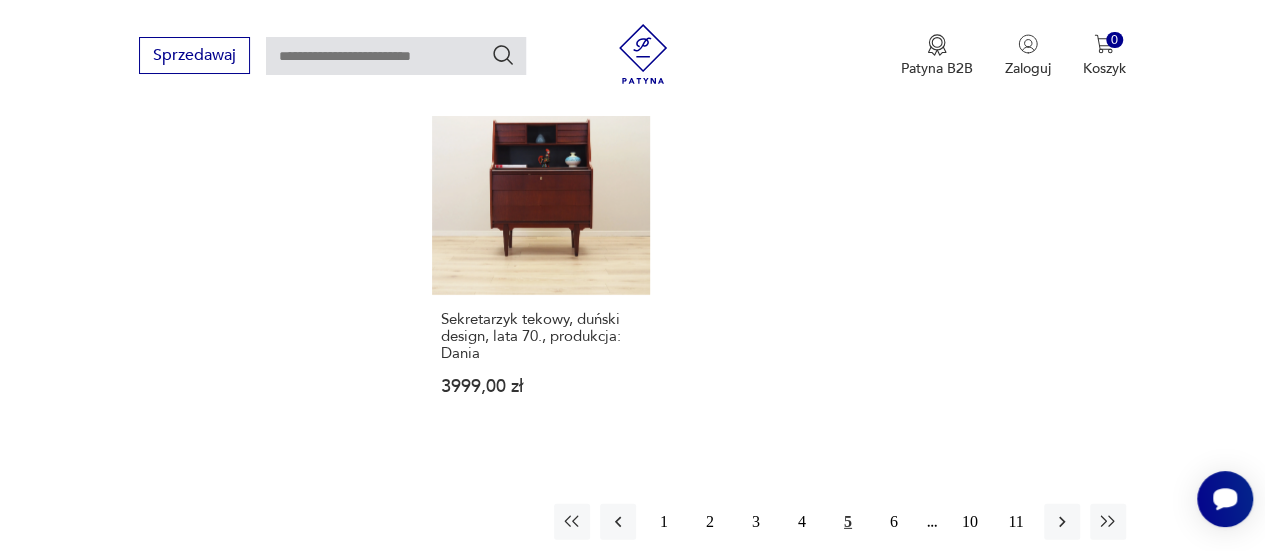 scroll, scrollTop: 2930, scrollLeft: 0, axis: vertical 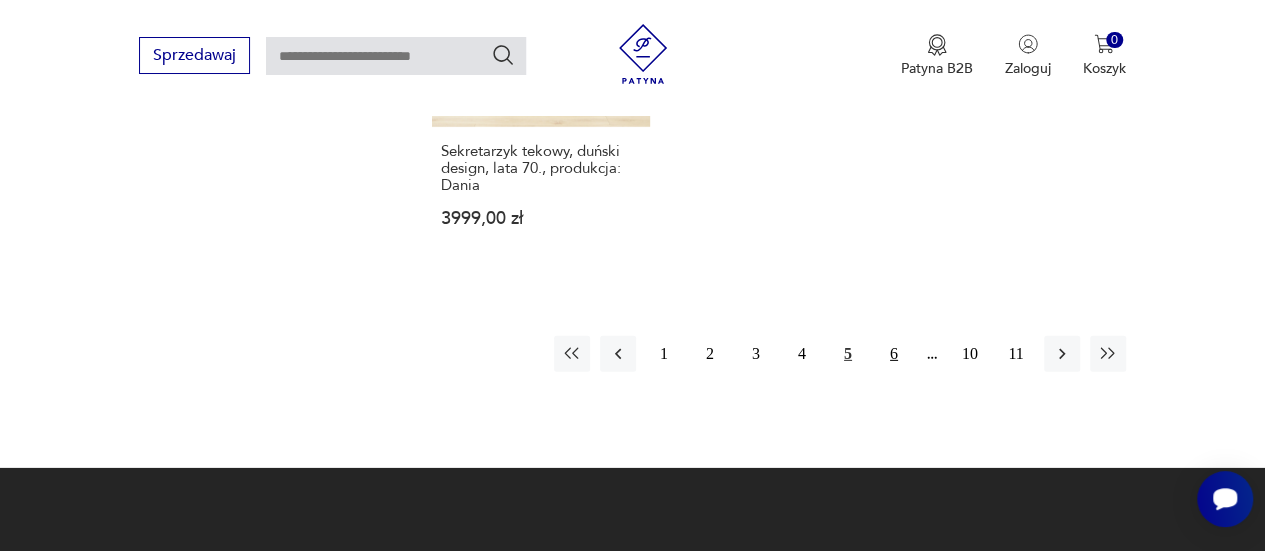 click on "6" at bounding box center [894, 354] 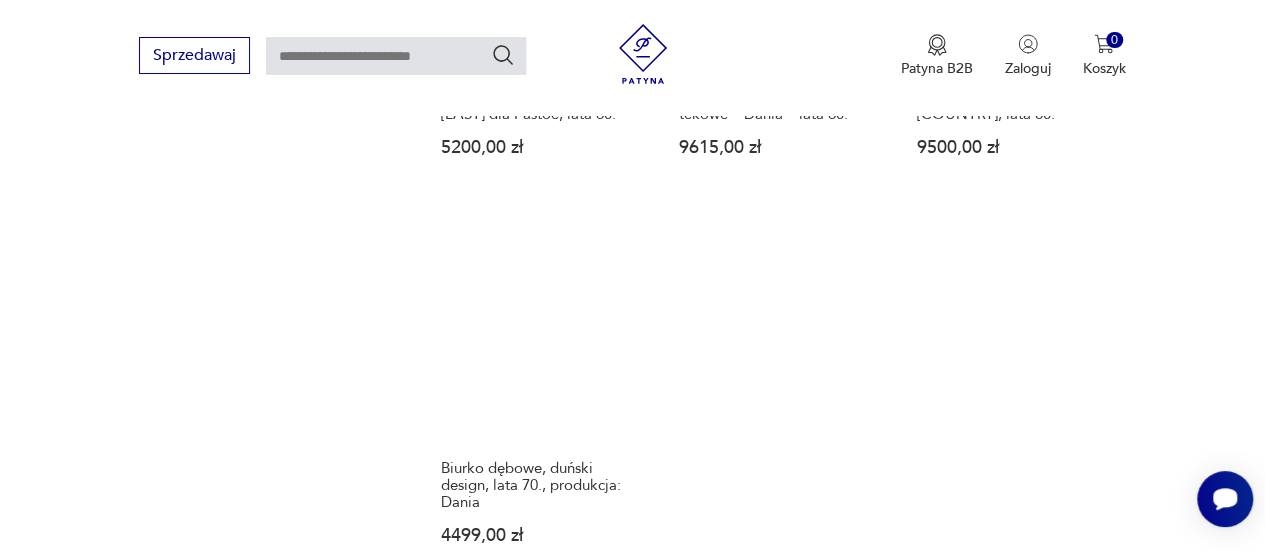 scroll, scrollTop: 2830, scrollLeft: 0, axis: vertical 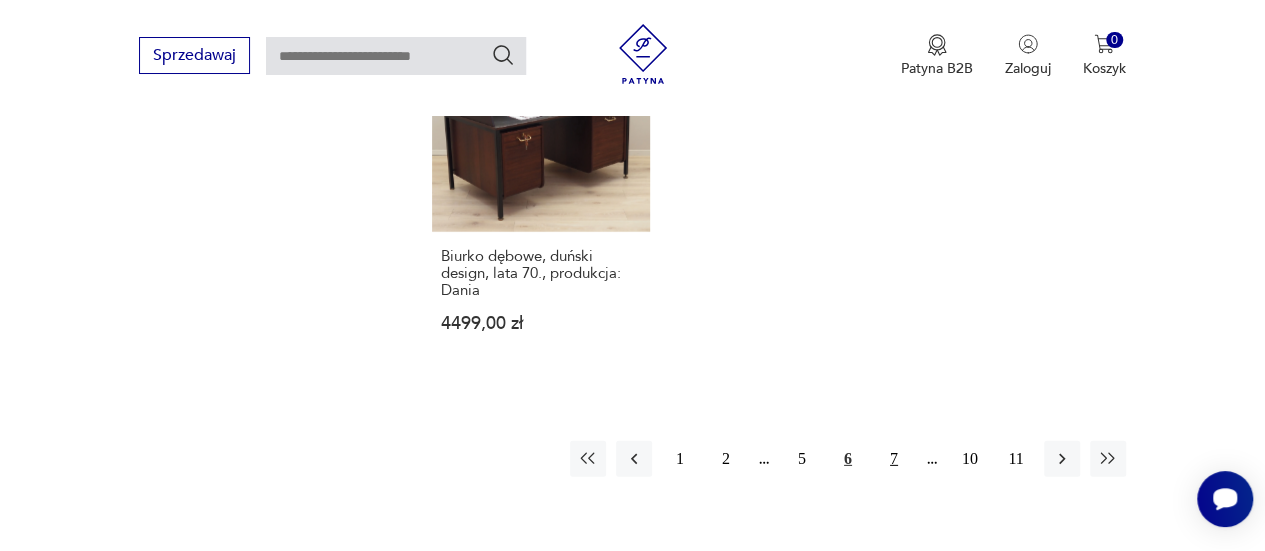 click on "7" at bounding box center [894, 459] 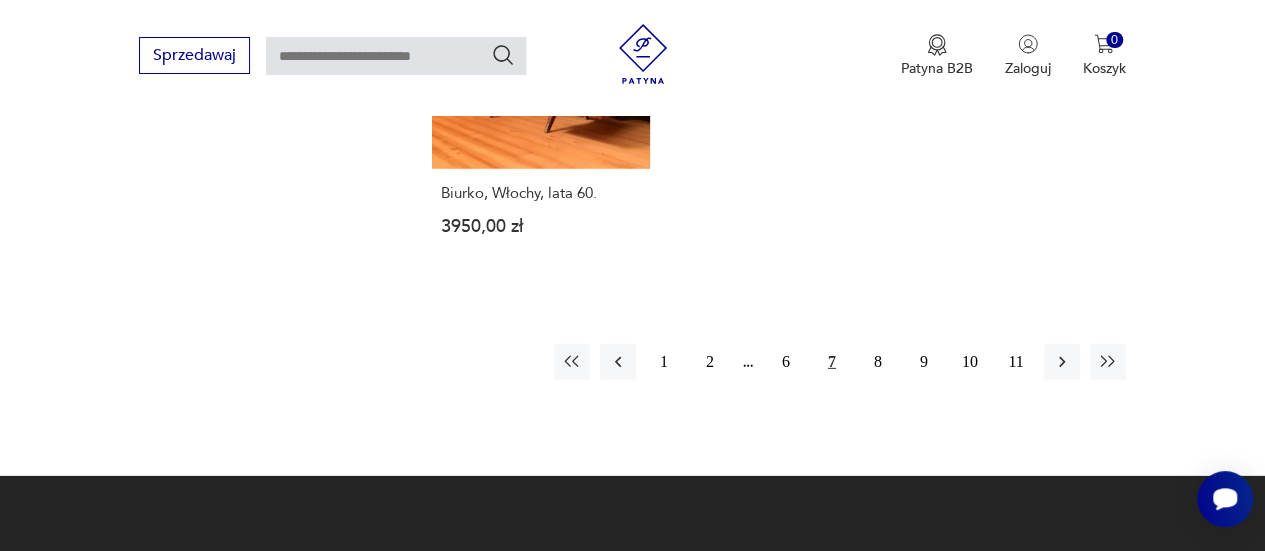 scroll, scrollTop: 3030, scrollLeft: 0, axis: vertical 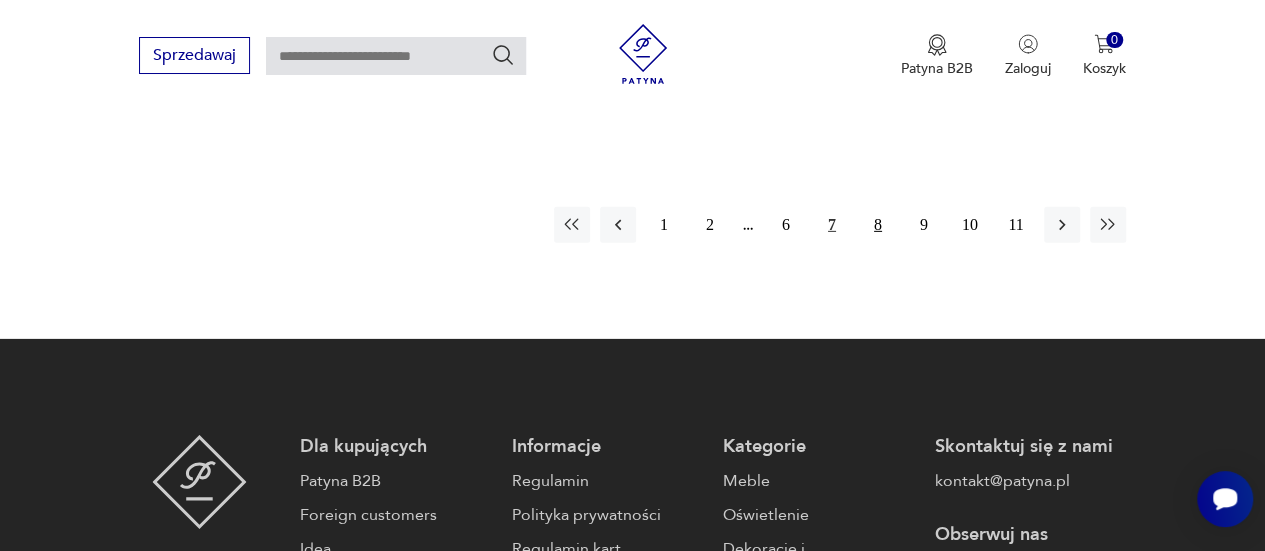 click on "8" at bounding box center [878, 225] 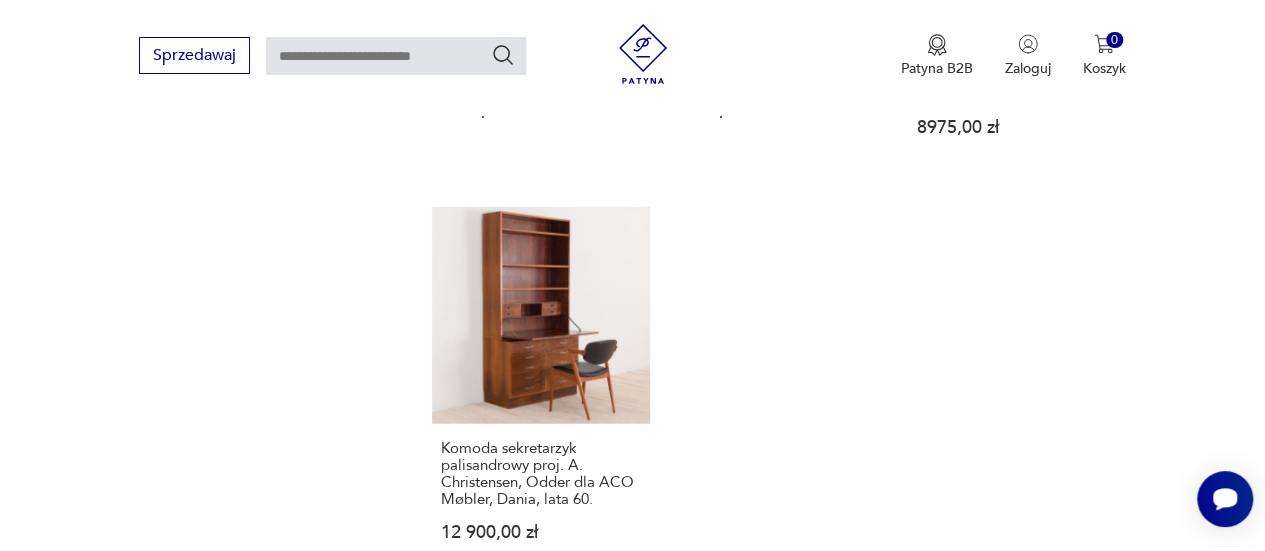 scroll, scrollTop: 2830, scrollLeft: 0, axis: vertical 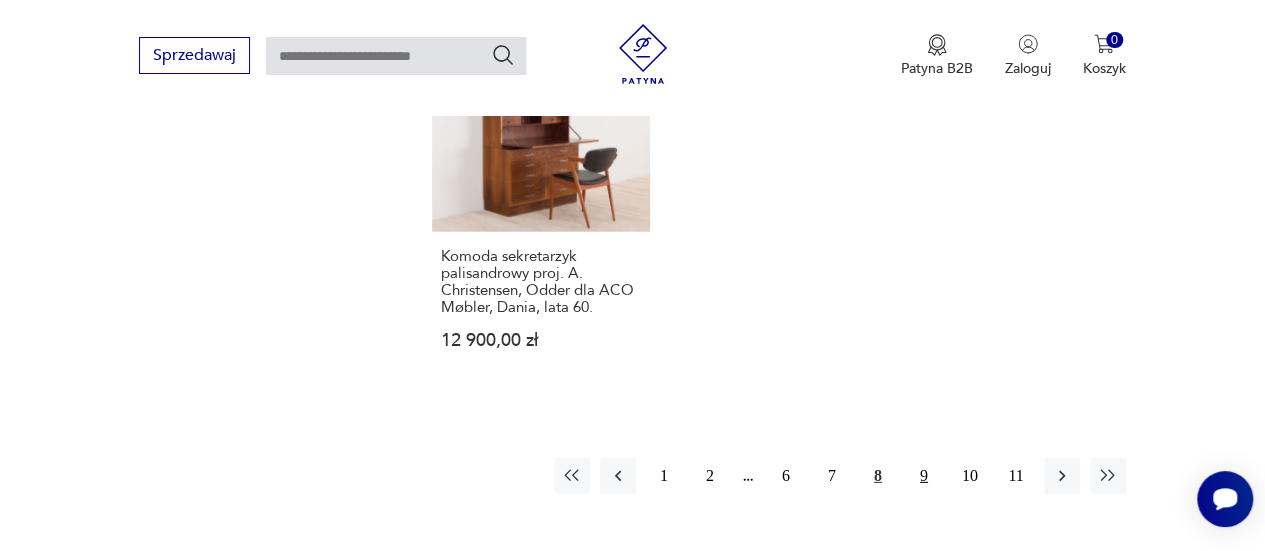 click on "9" at bounding box center (924, 476) 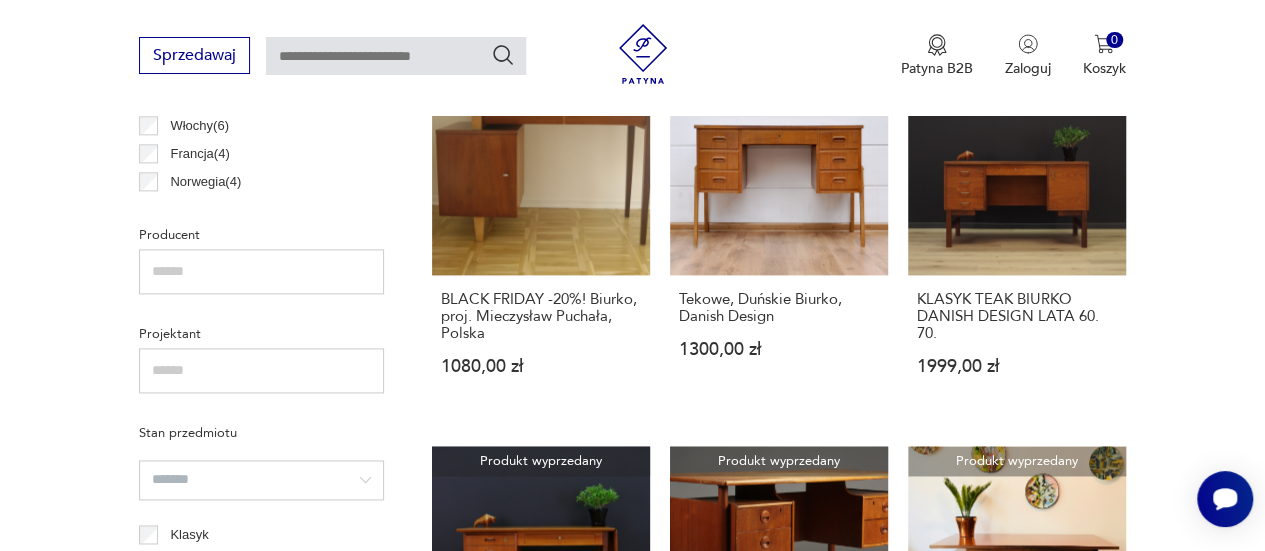 scroll, scrollTop: 930, scrollLeft: 0, axis: vertical 